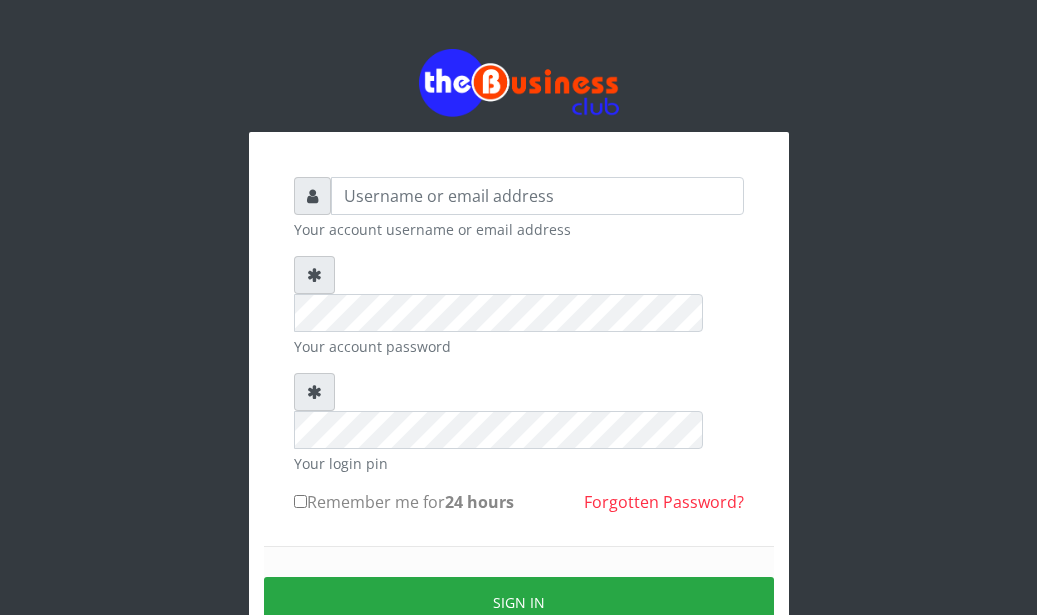 scroll, scrollTop: 0, scrollLeft: 0, axis: both 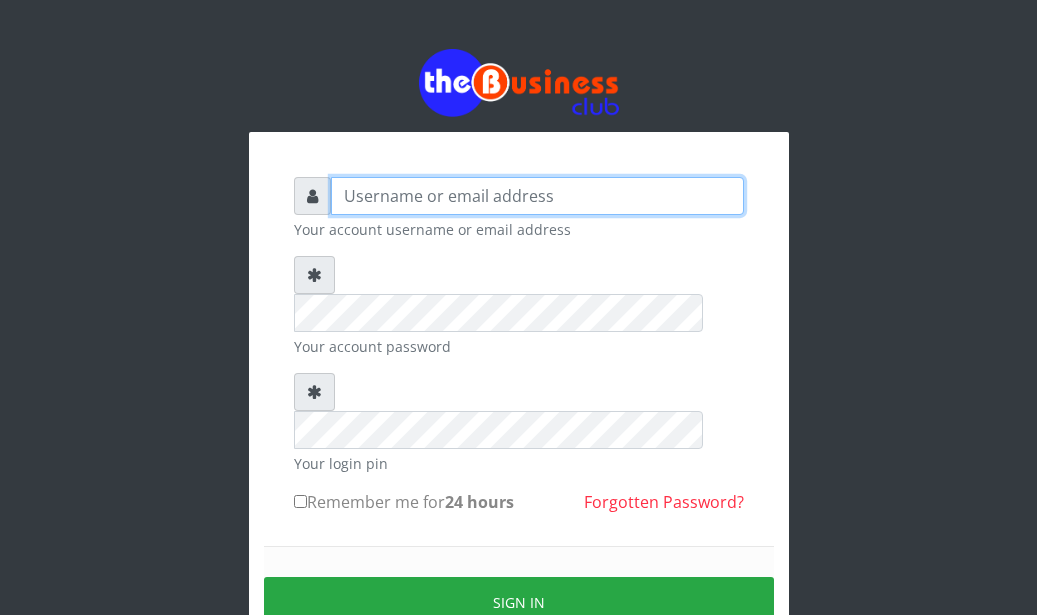 type on "Ahmed2222" 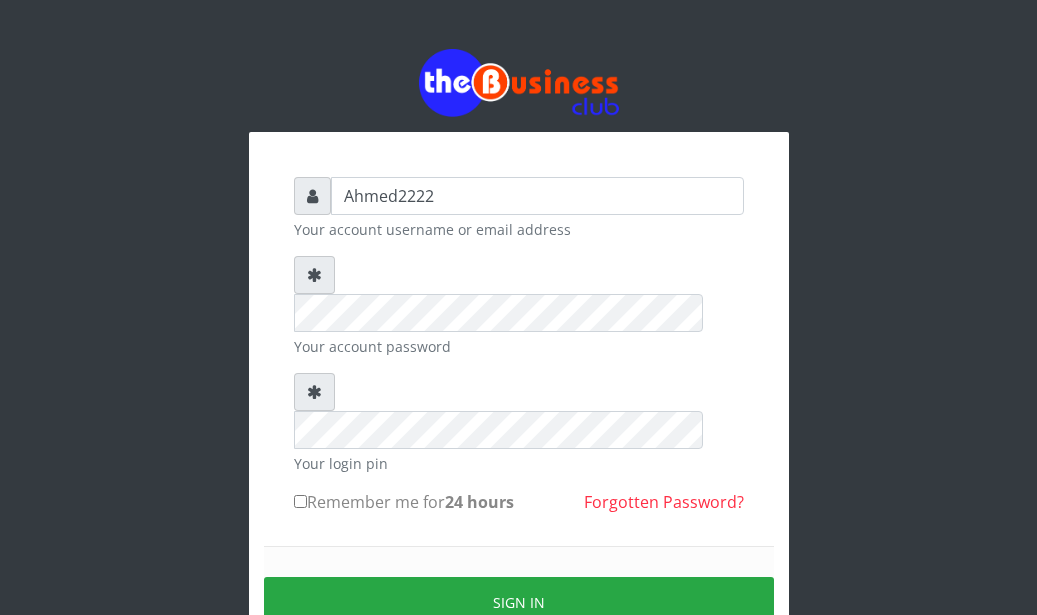 click at bounding box center [519, 82] 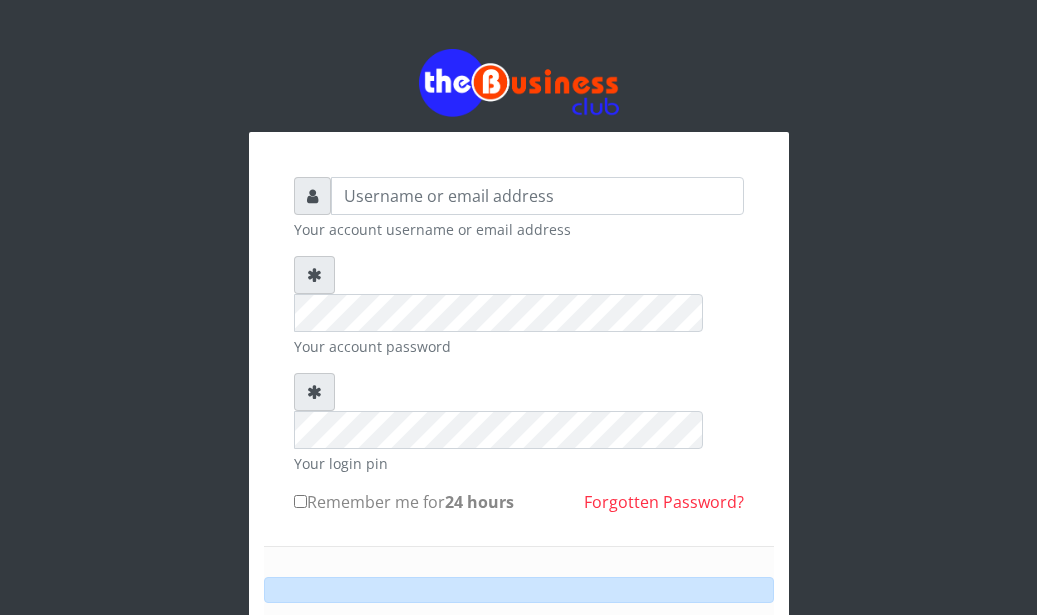 scroll, scrollTop: 0, scrollLeft: 0, axis: both 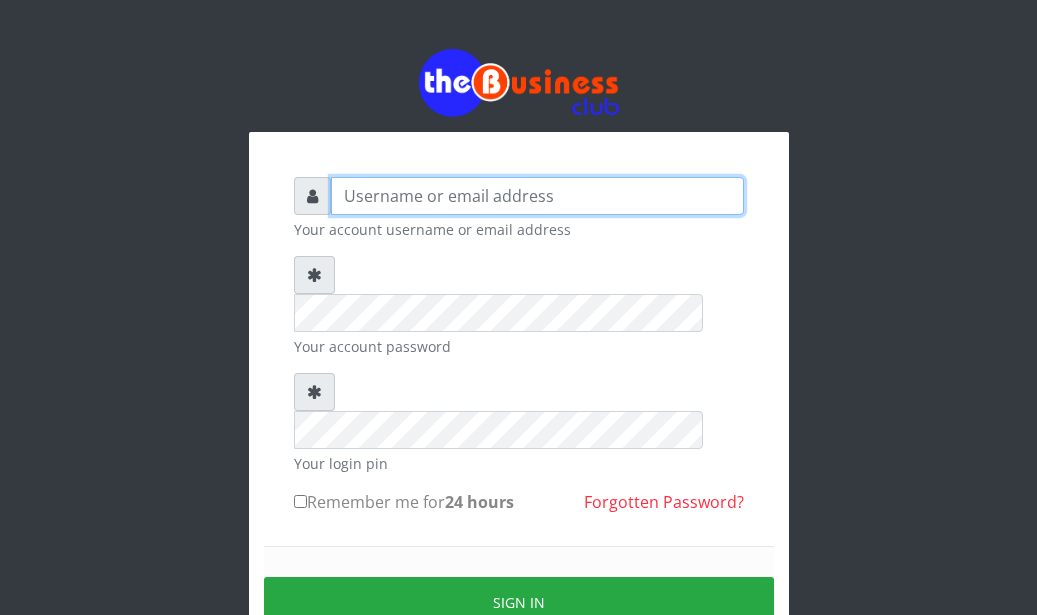 type on "Ahmed2222" 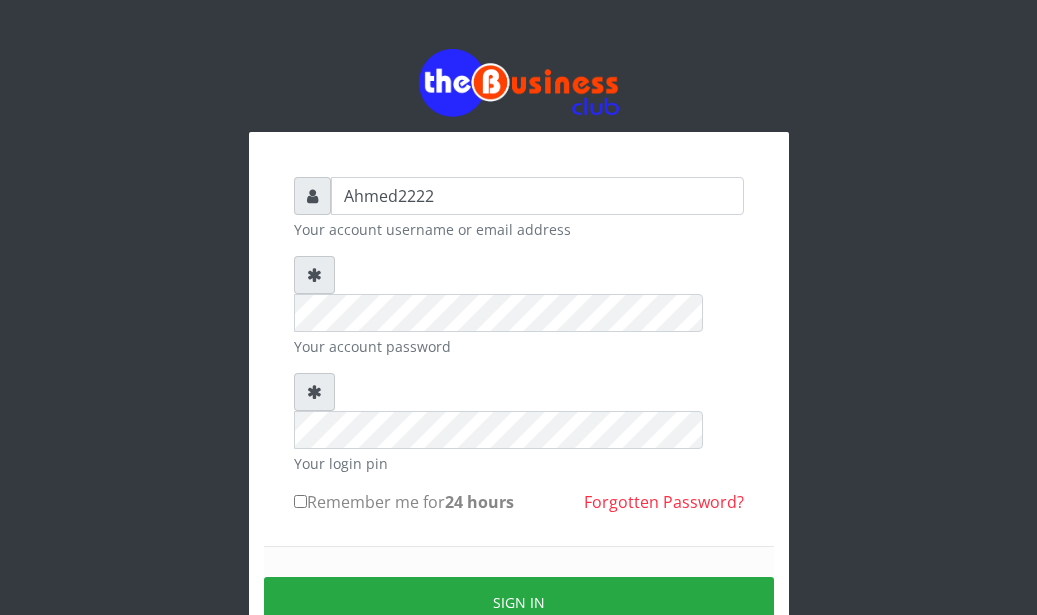 click on "Remember me for  24 hours" at bounding box center (404, 502) 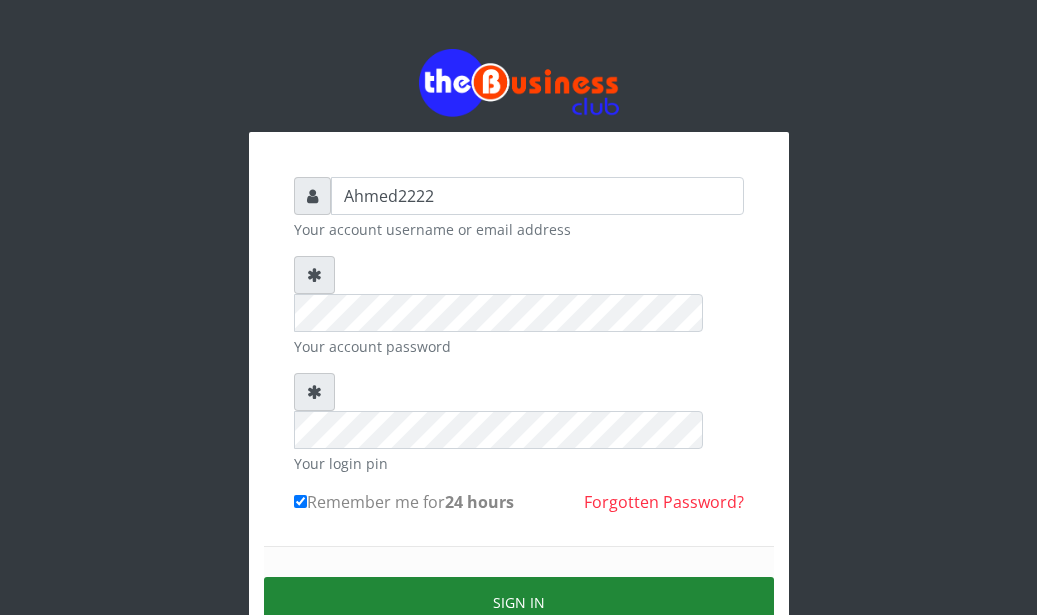 click on "Sign in" at bounding box center [519, 602] 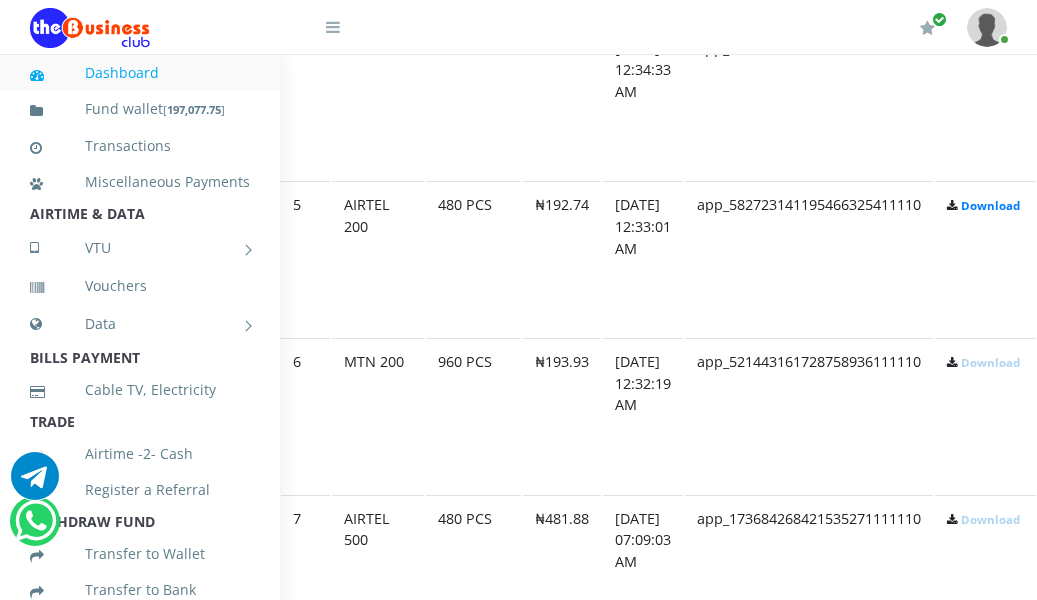 scroll, scrollTop: 1710, scrollLeft: 0, axis: vertical 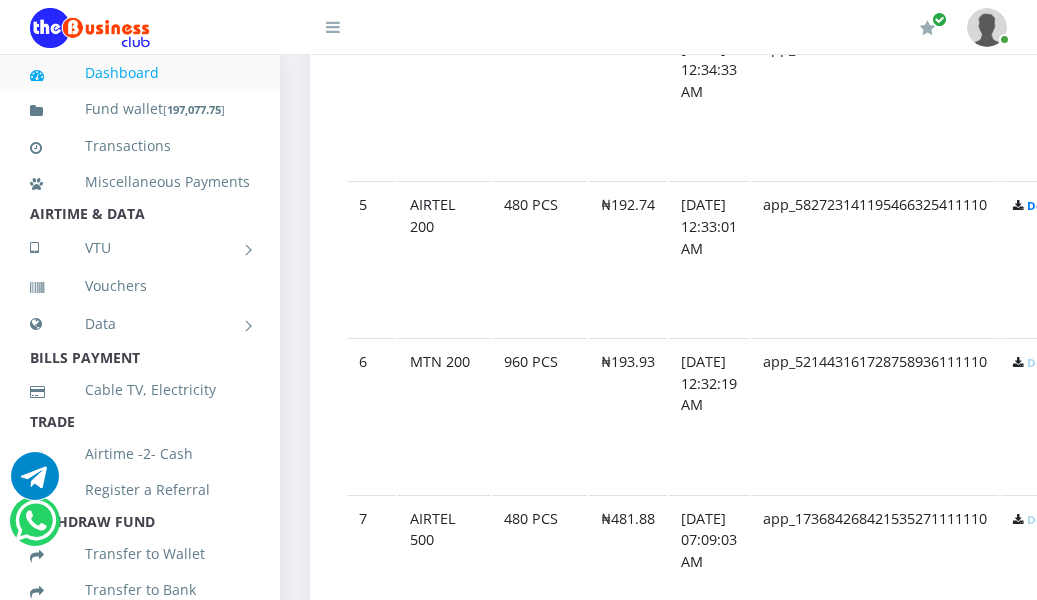 click on "app_521443161728758936111110" at bounding box center (875, -212) 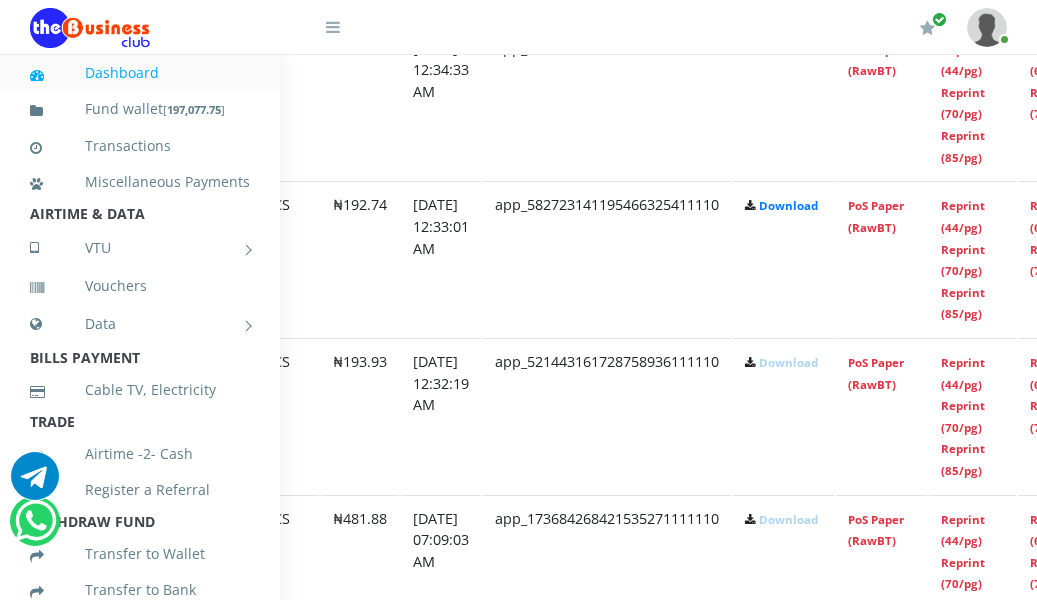 scroll, scrollTop: 1710, scrollLeft: 441, axis: both 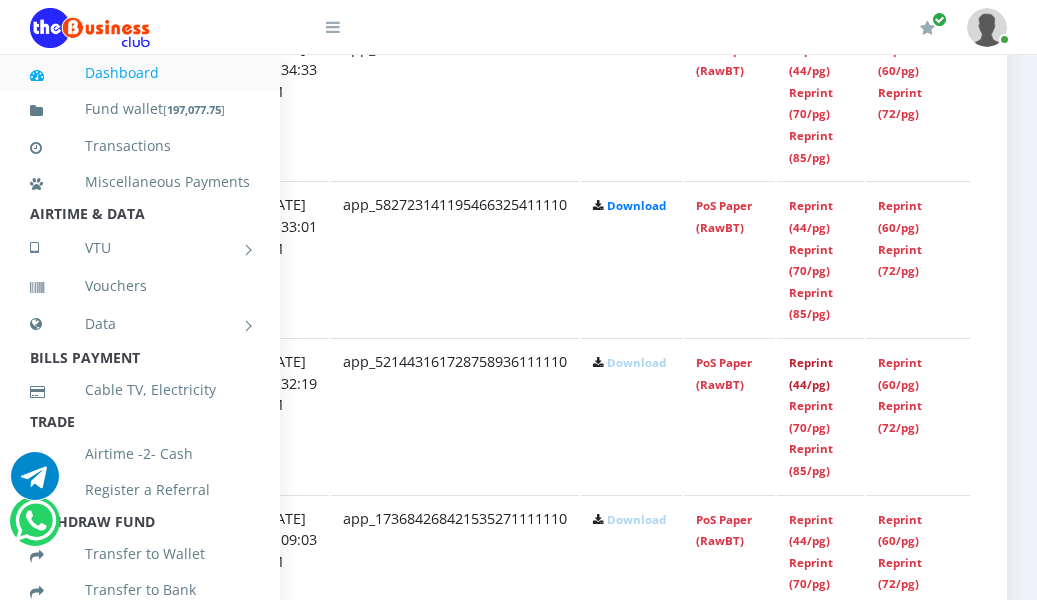 click on "Reprint (44/pg)" at bounding box center [811, 373] 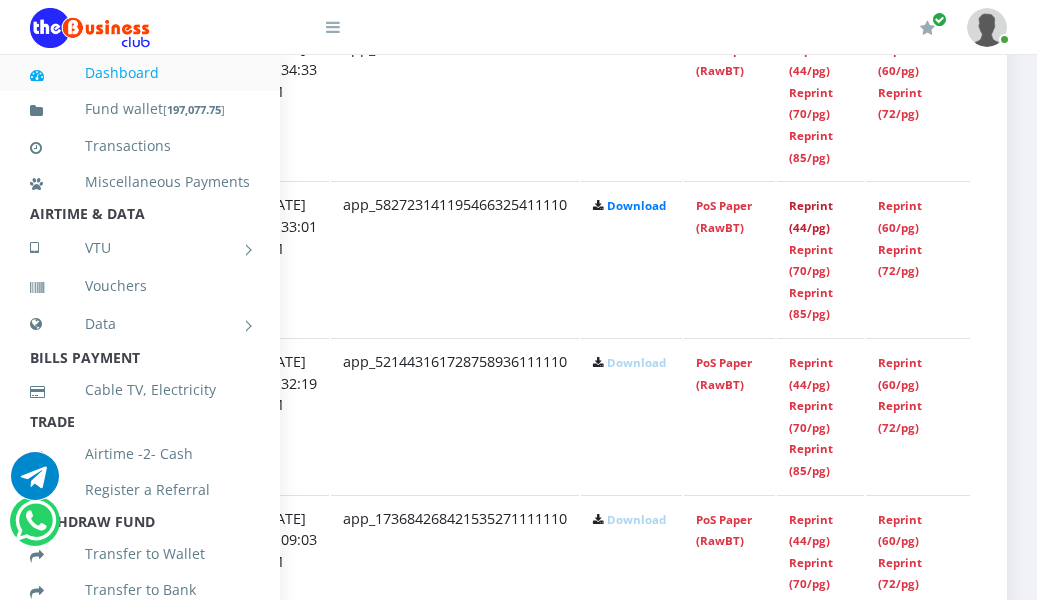 click on "Reprint (44/pg)" at bounding box center [811, 216] 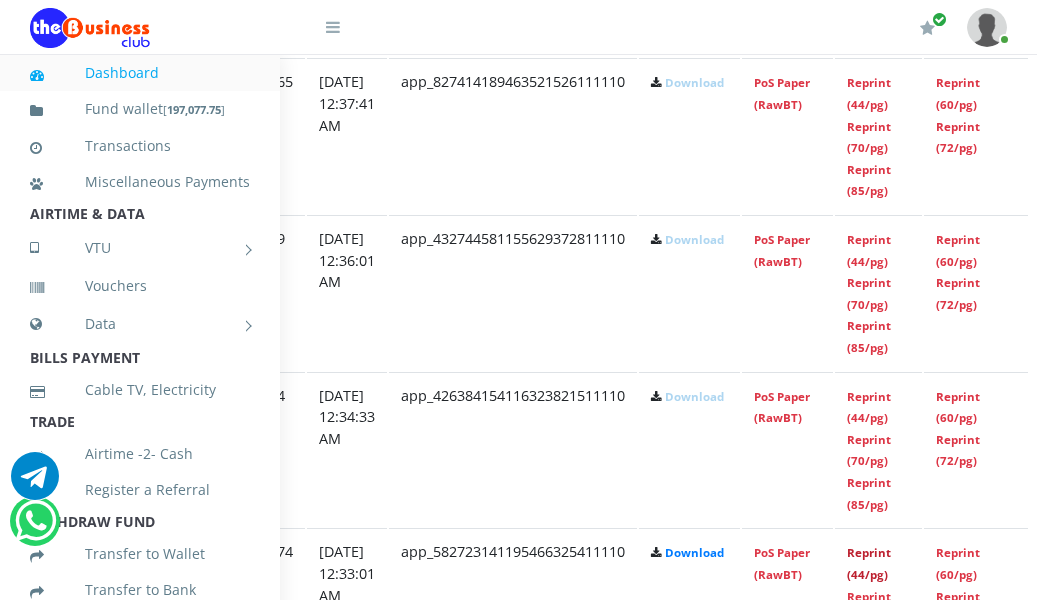 scroll, scrollTop: 1363, scrollLeft: 424, axis: both 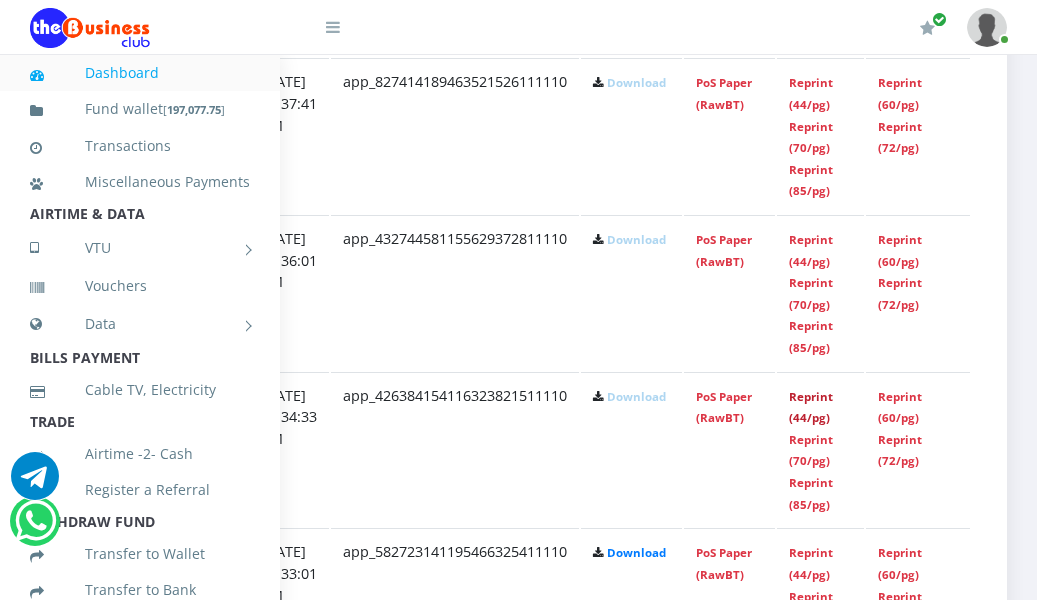 click on "Reprint (44/pg)" at bounding box center [811, 407] 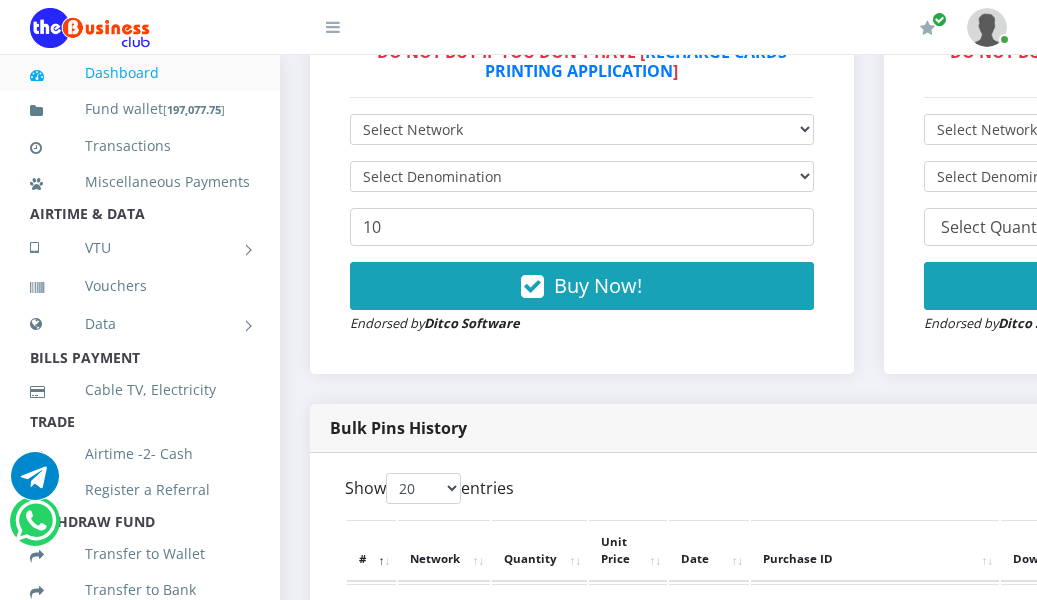 scroll, scrollTop: 613, scrollLeft: 0, axis: vertical 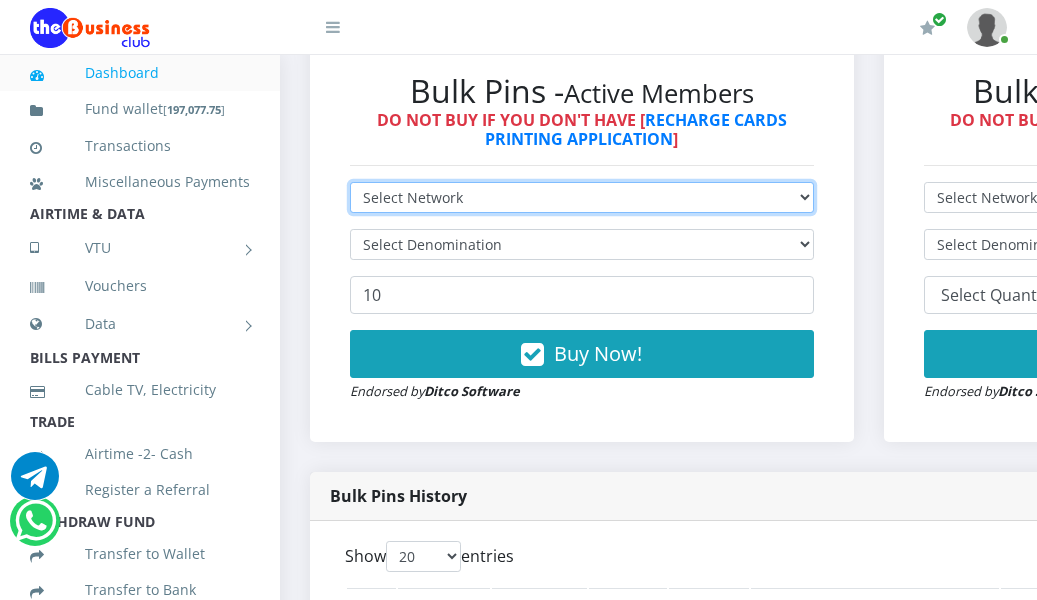 click on "Select Network
MTN
Globacom
9Mobile
Airtel" at bounding box center [582, 197] 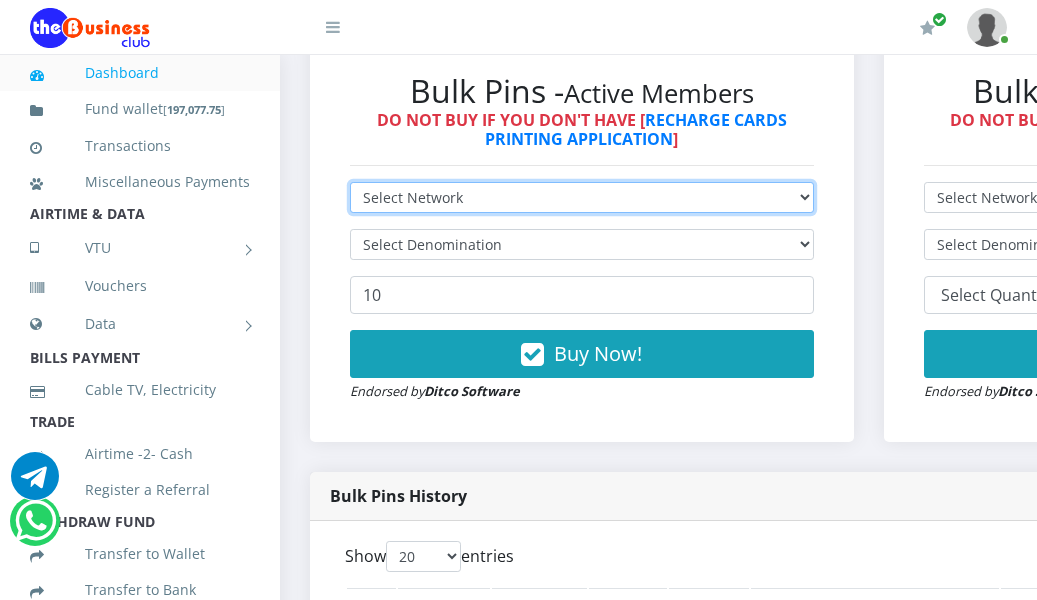 select on "Glo" 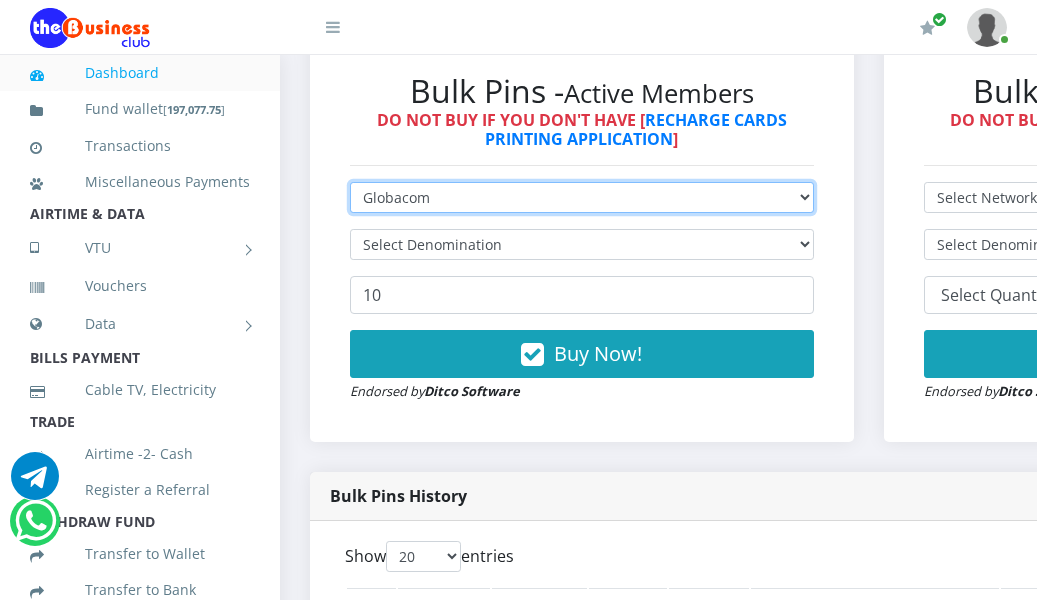 click on "Select Network
MTN
Globacom
9Mobile
Airtel" at bounding box center [582, 197] 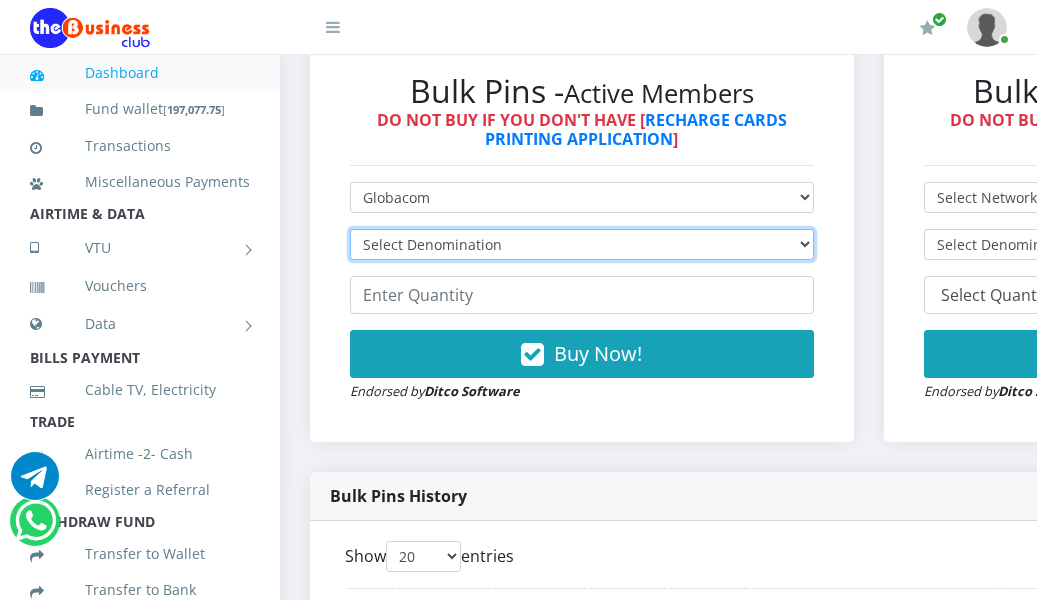 click on "Select Denomination Glo NGN100 - ₦96.45 Glo NGN200 - ₦192.90 Glo NGN500 - ₦482.25 Glo NGN1000 - ₦964.50" at bounding box center (582, 244) 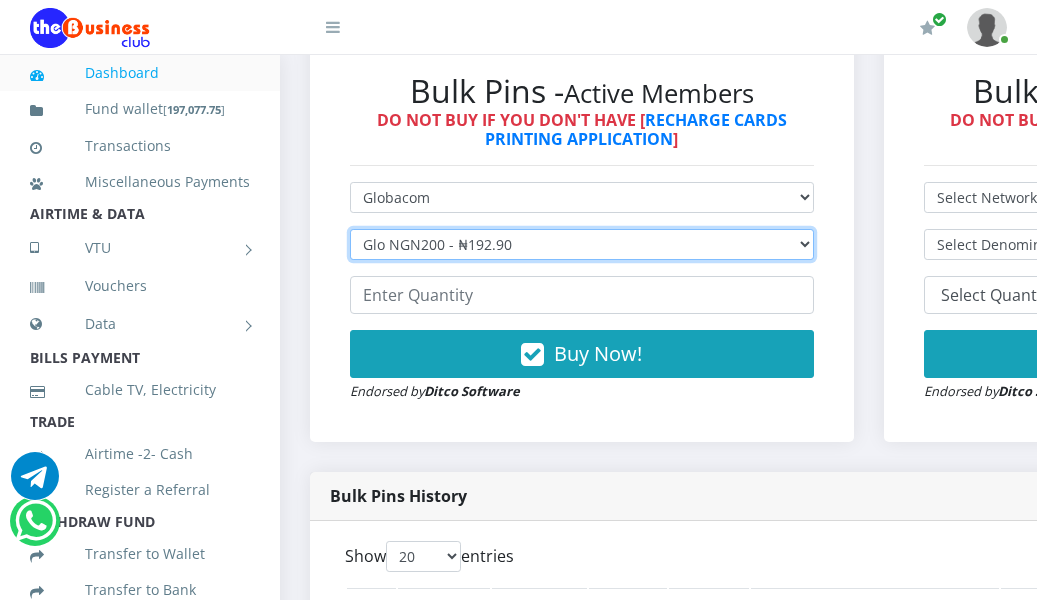 click on "Select Denomination Glo NGN100 - ₦96.45 Glo NGN200 - ₦192.90 Glo NGN500 - ₦482.25 Glo NGN1000 - ₦964.50" at bounding box center (582, 244) 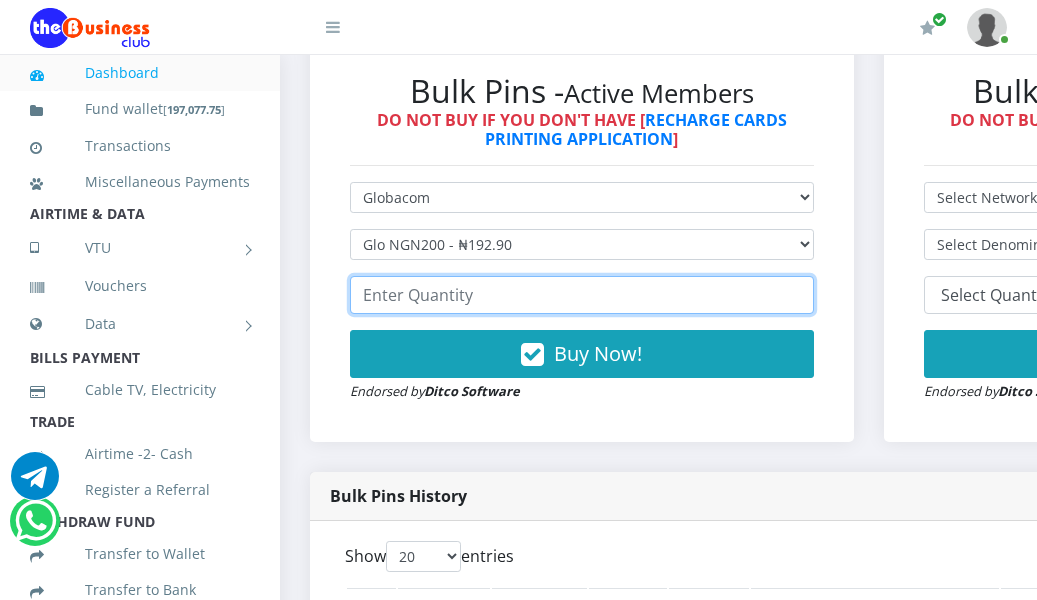 click at bounding box center [582, 295] 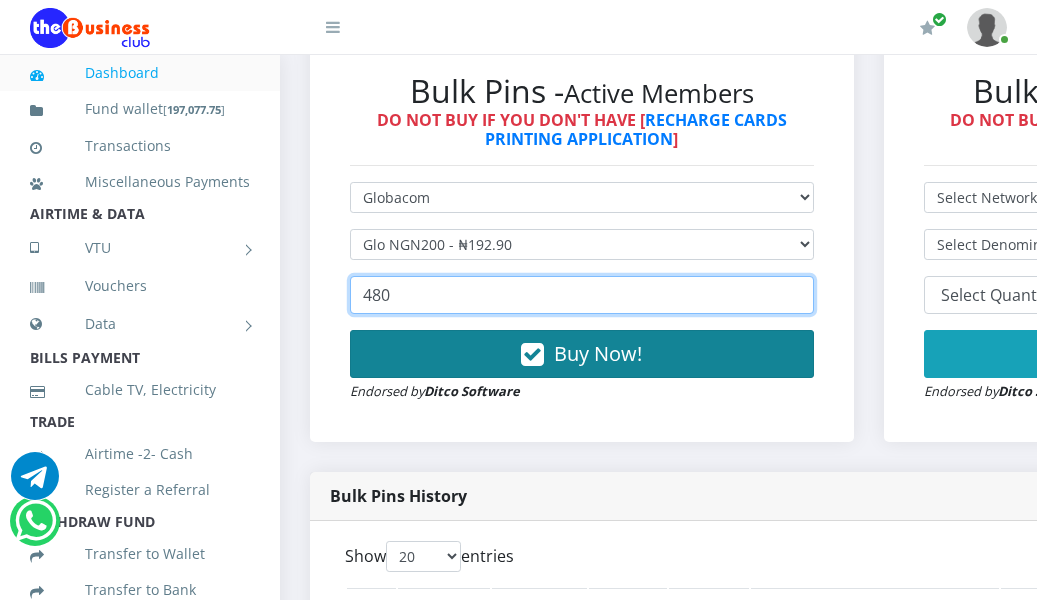 type on "480" 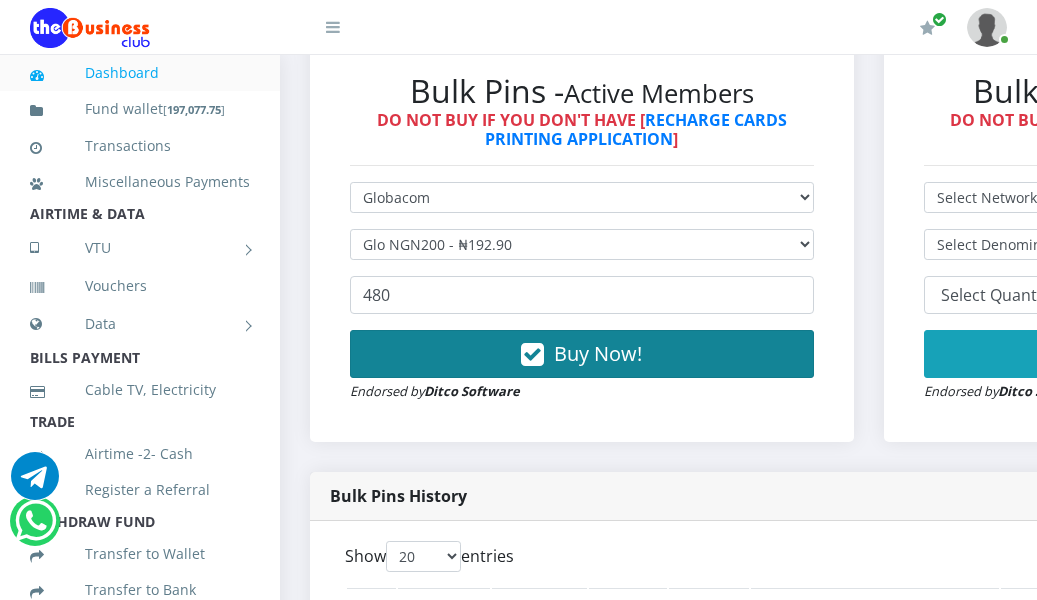 click on "Buy Now!" at bounding box center (598, 353) 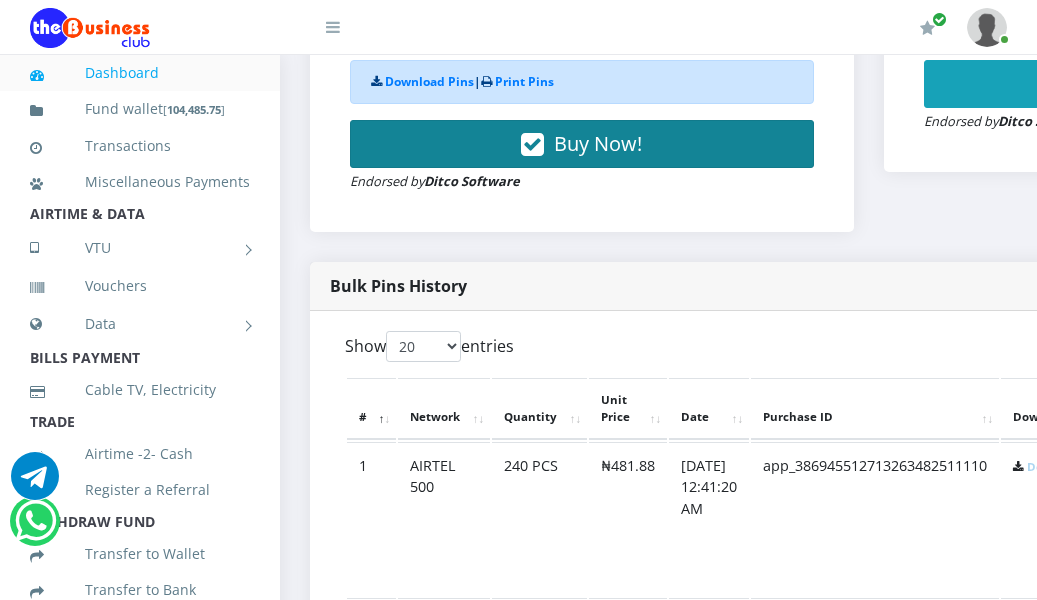scroll, scrollTop: 863, scrollLeft: 0, axis: vertical 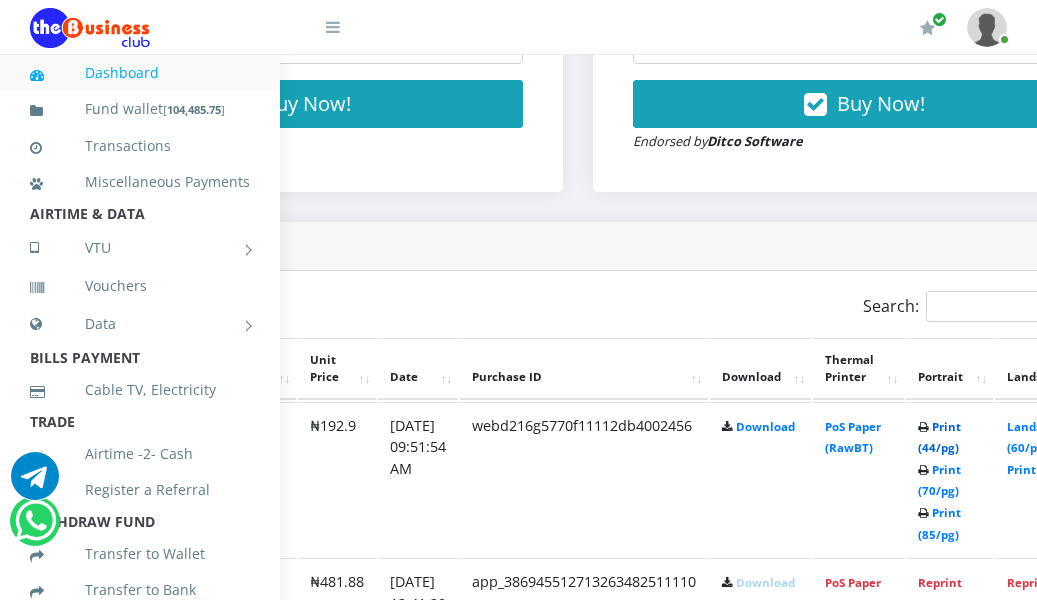 click on "Print (44/pg)" at bounding box center (939, 437) 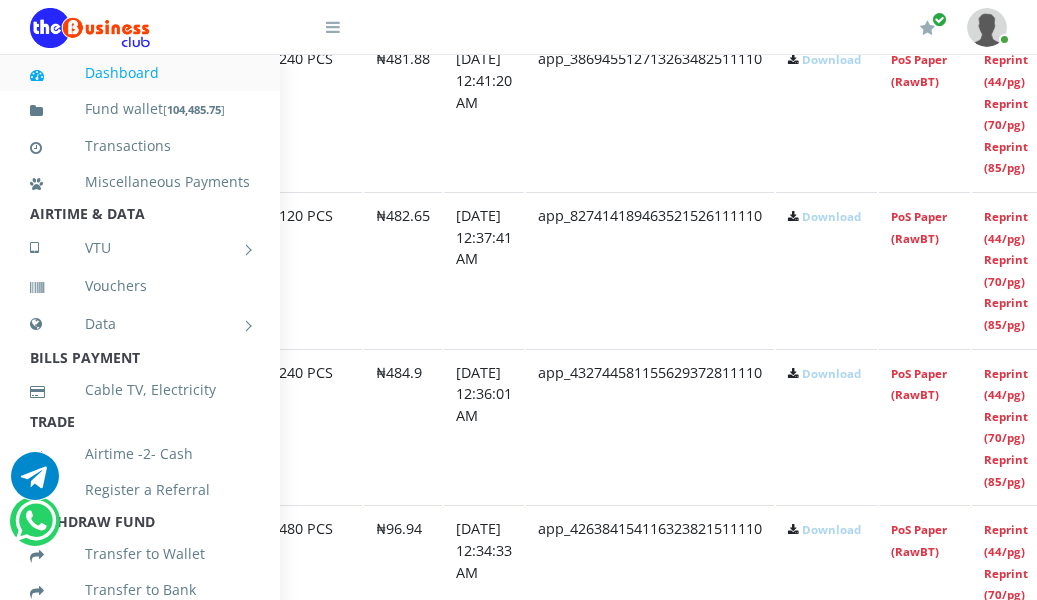 scroll, scrollTop: 1386, scrollLeft: 441, axis: both 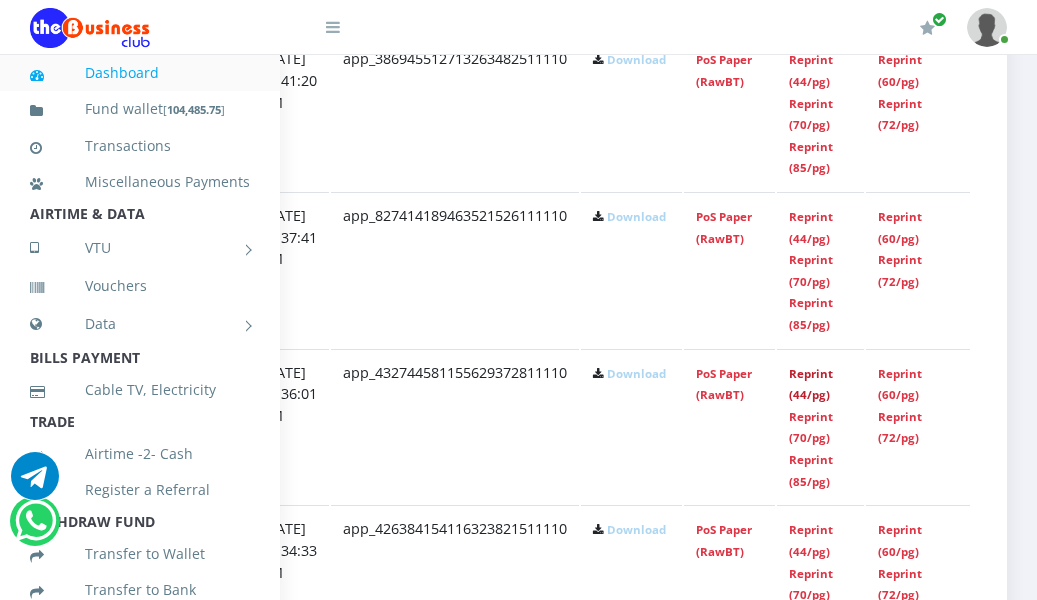 click on "Reprint (44/pg)" at bounding box center [811, 384] 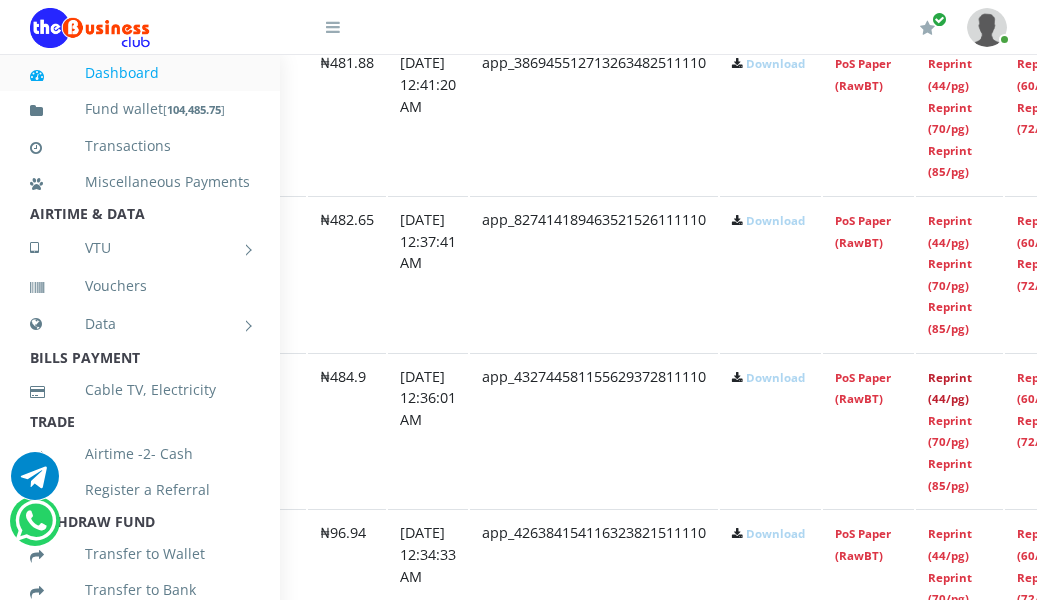 scroll, scrollTop: 1382, scrollLeft: 285, axis: both 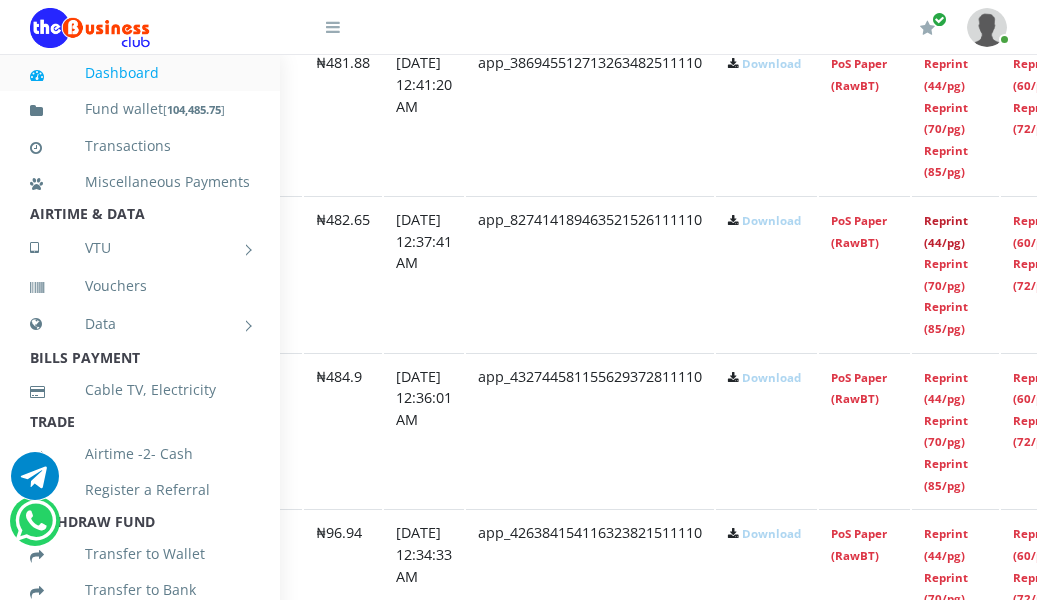 click on "Reprint (44/pg)" at bounding box center [946, 231] 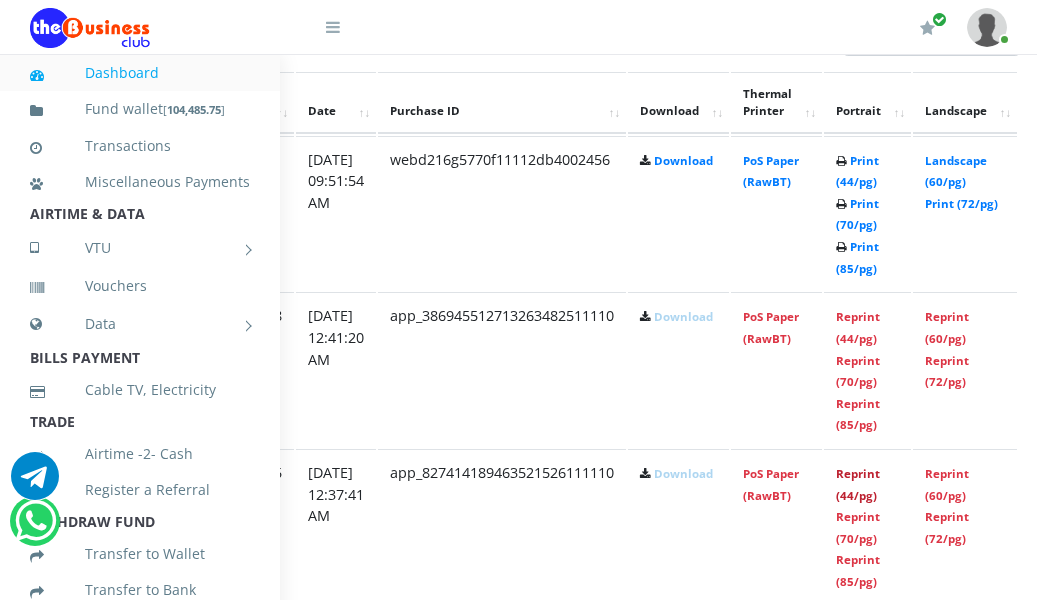 scroll, scrollTop: 1129, scrollLeft: 376, axis: both 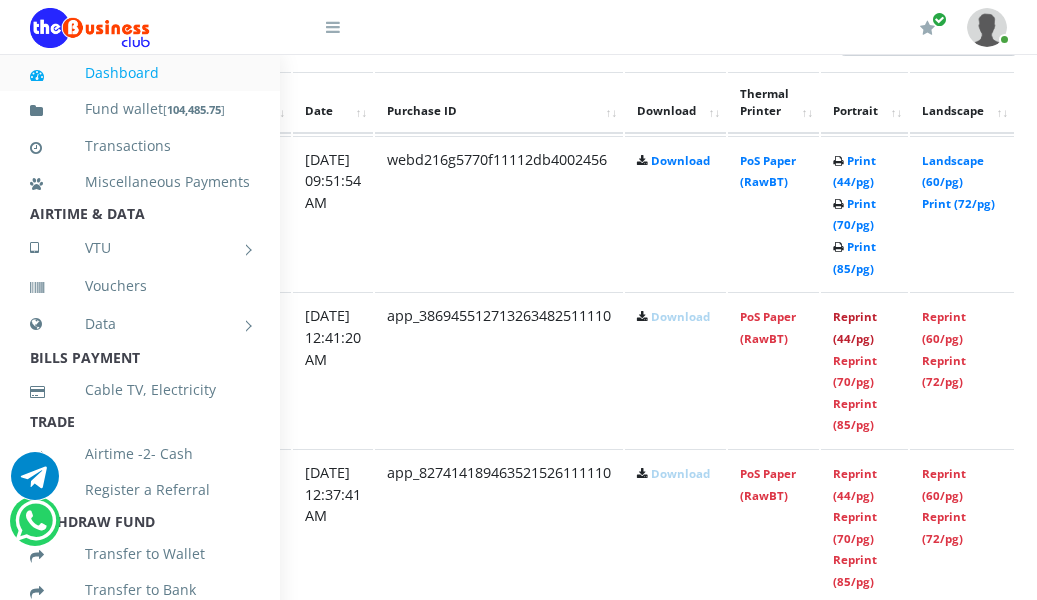 click on "Reprint (44/pg)" at bounding box center [855, 327] 